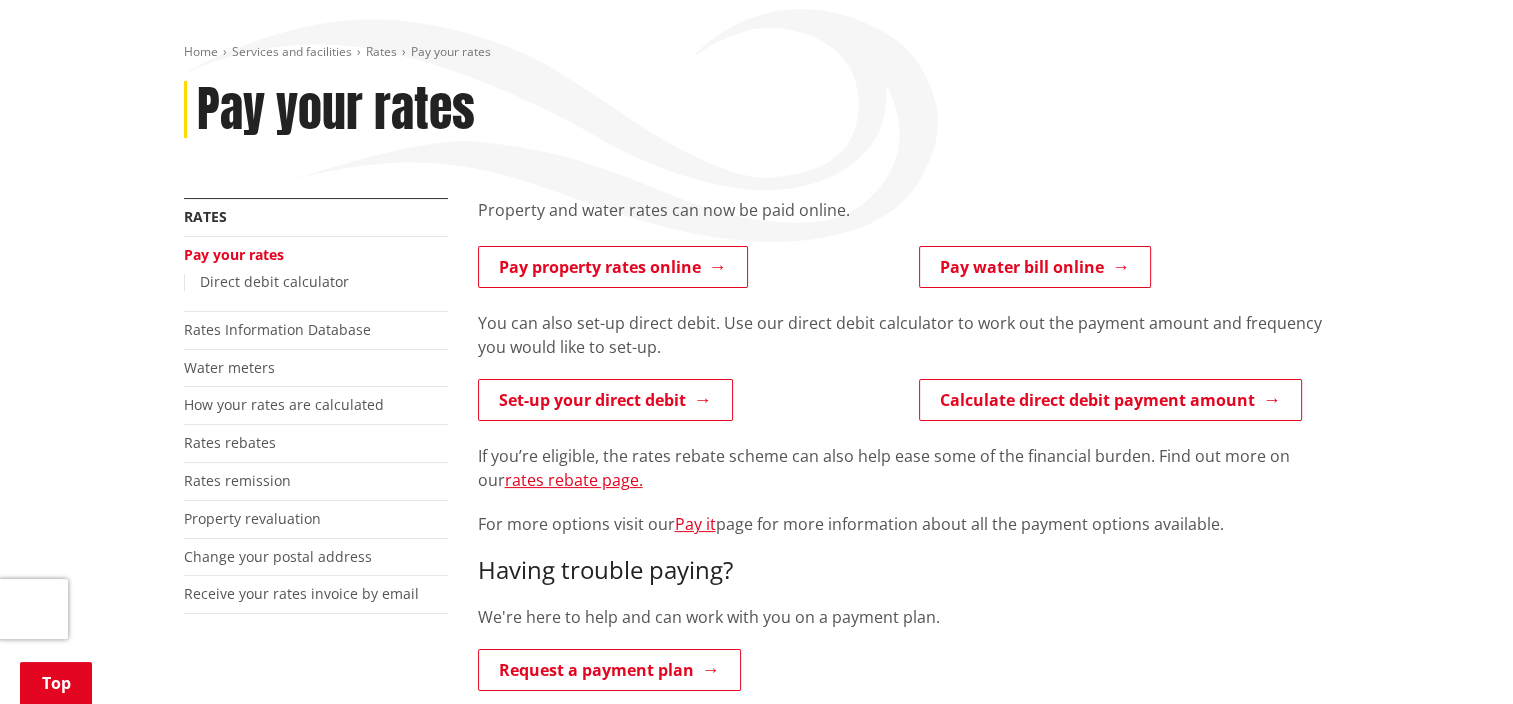 scroll, scrollTop: 207, scrollLeft: 0, axis: vertical 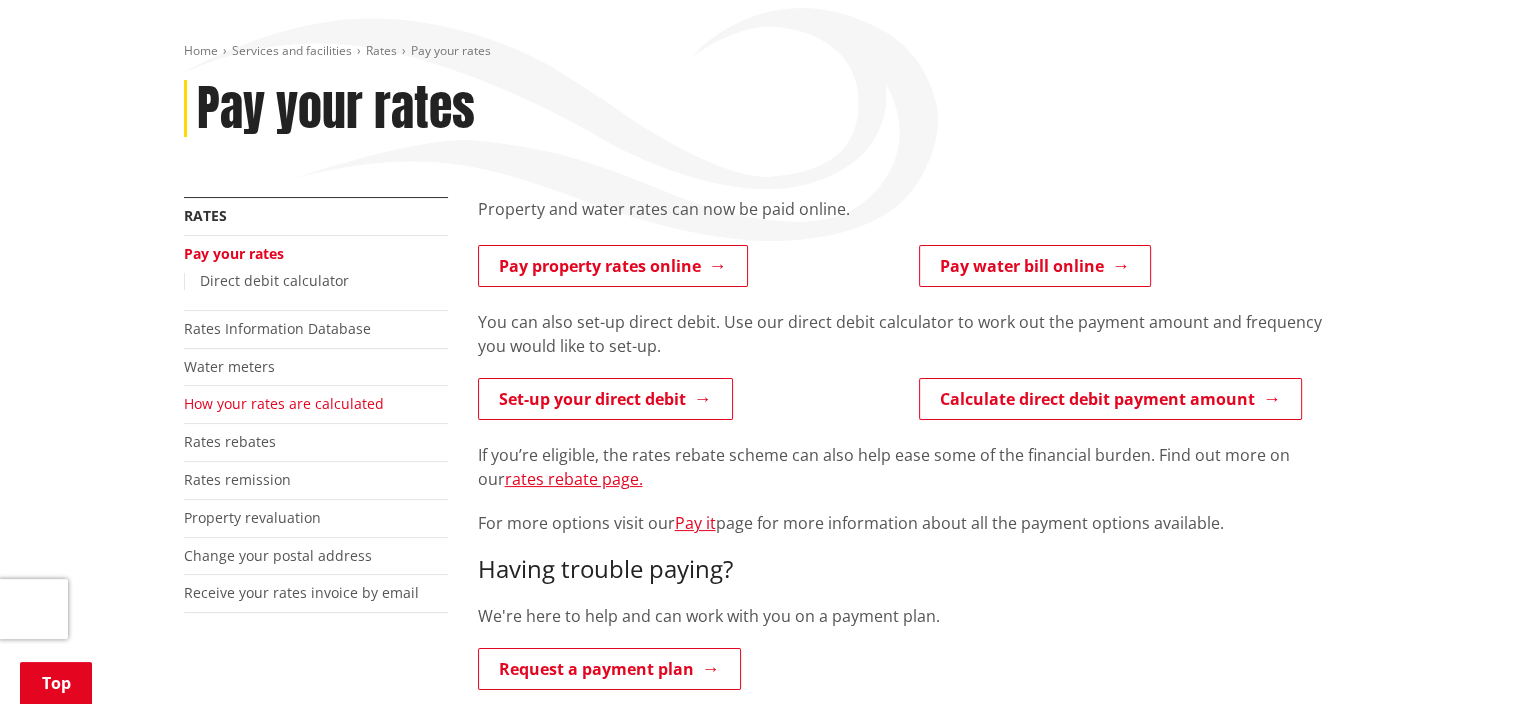 click on "How your rates are calculated" at bounding box center (284, 403) 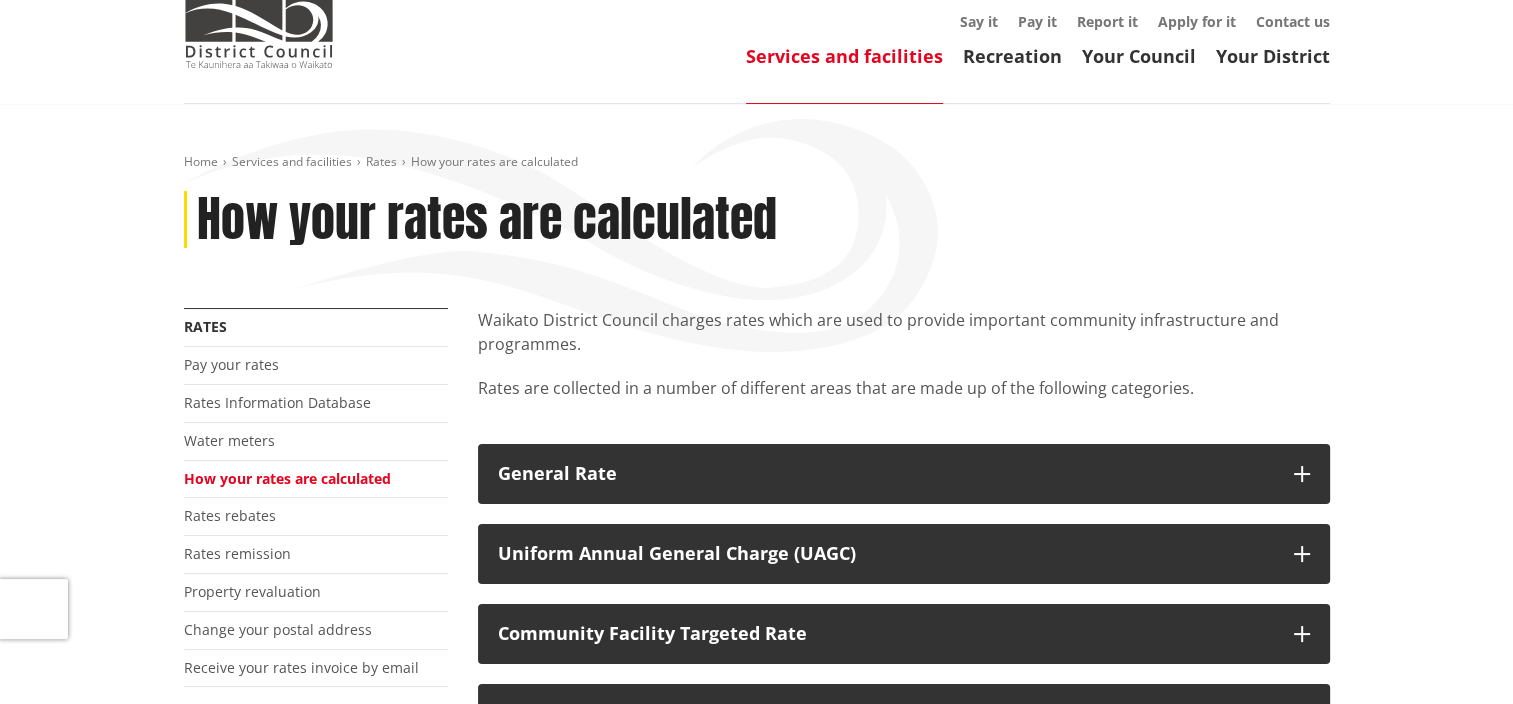 scroll, scrollTop: 152, scrollLeft: 0, axis: vertical 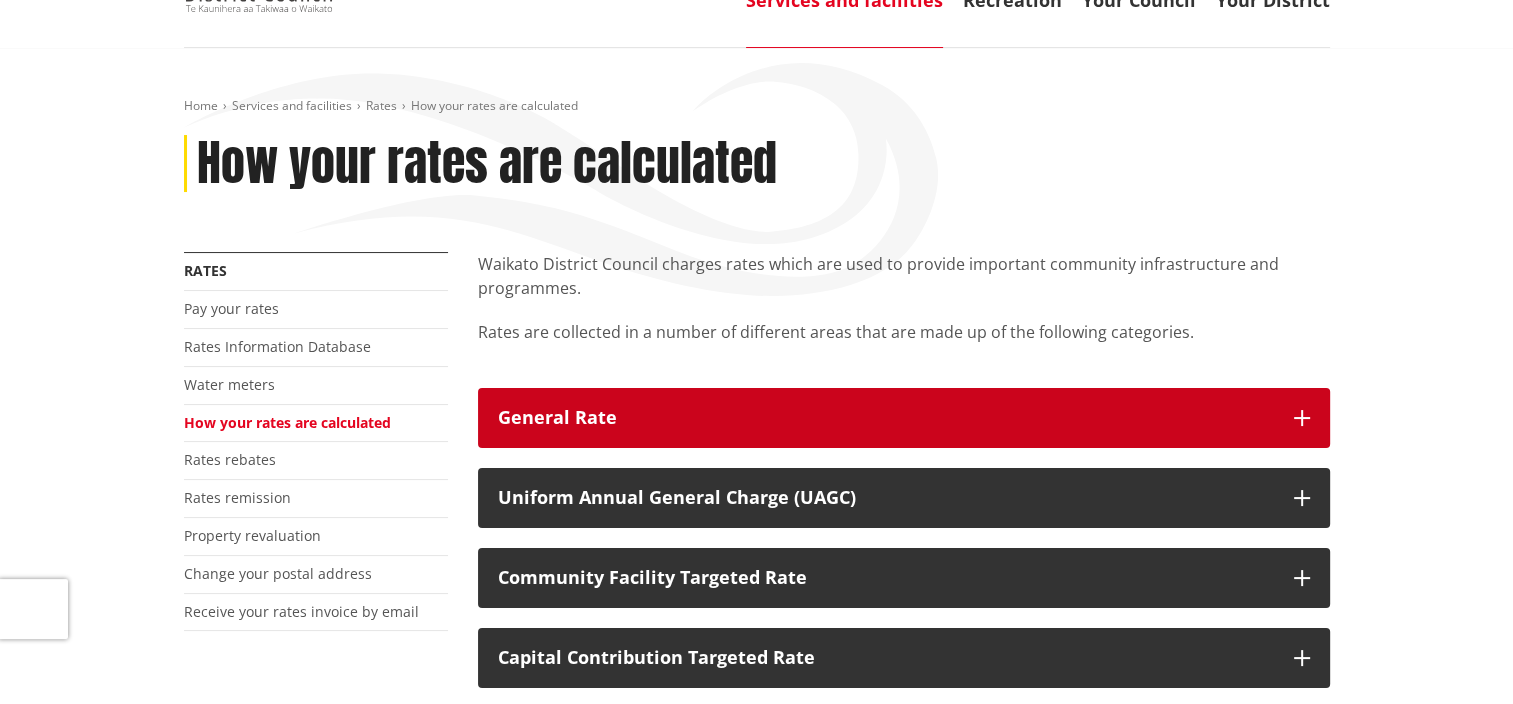 click on "General Rate" at bounding box center [886, 418] 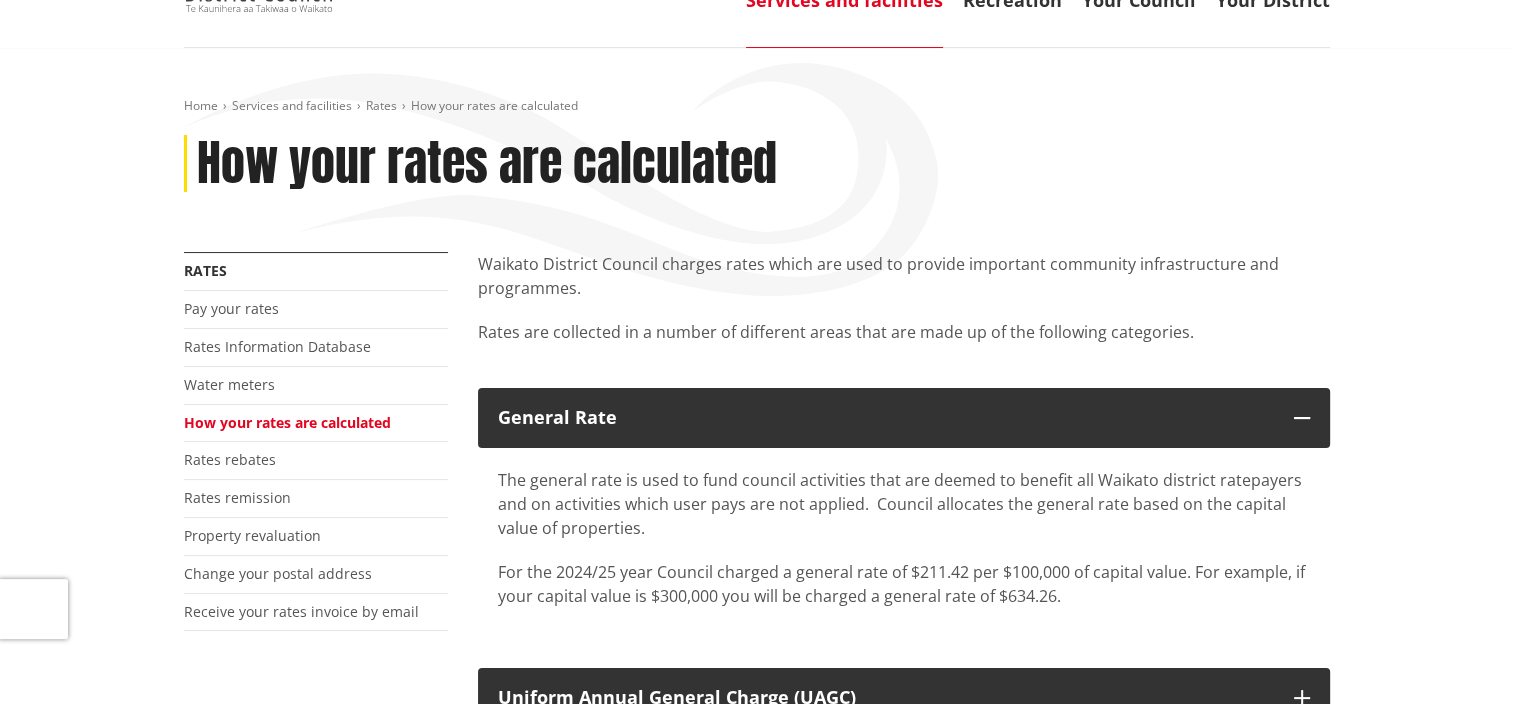 click on "Water meters" at bounding box center [316, 386] 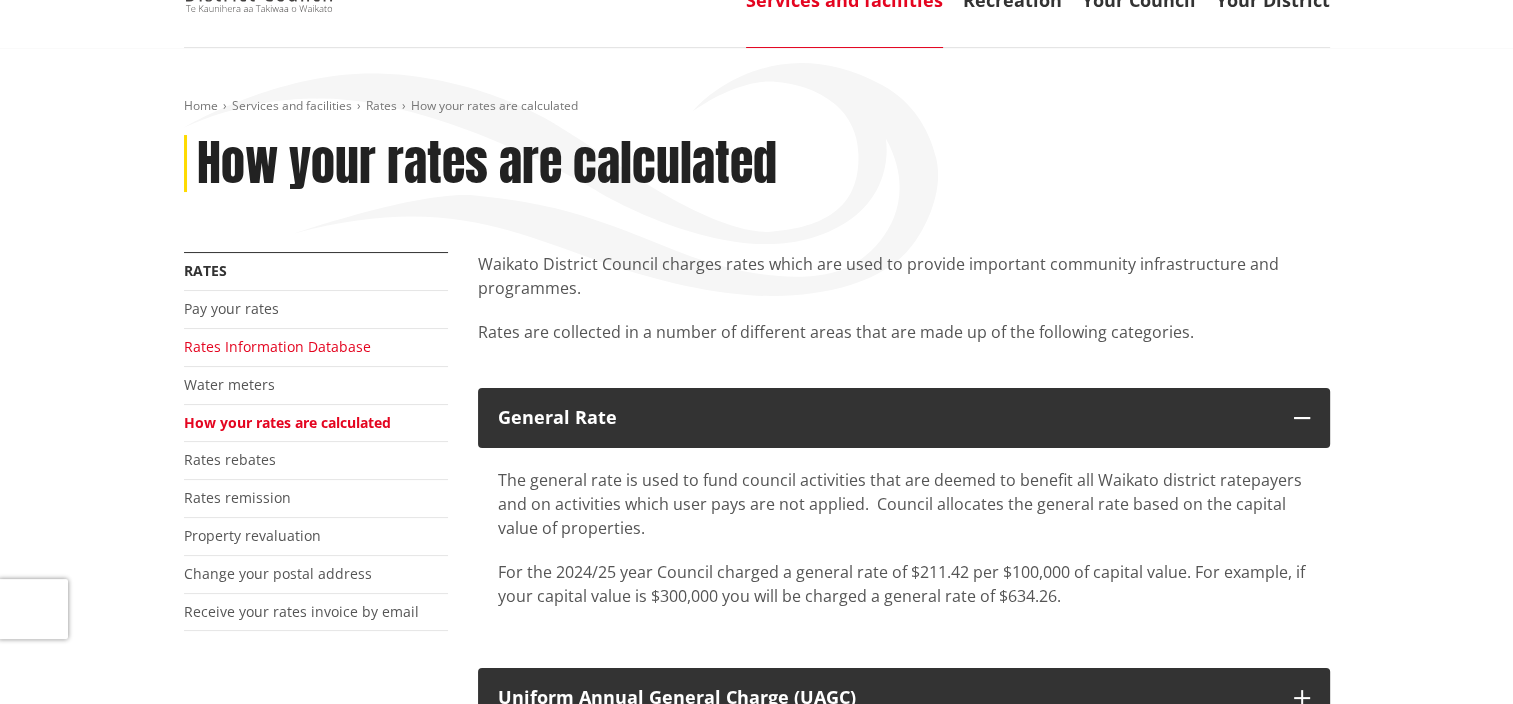 click on "Rates Information Database" at bounding box center [277, 346] 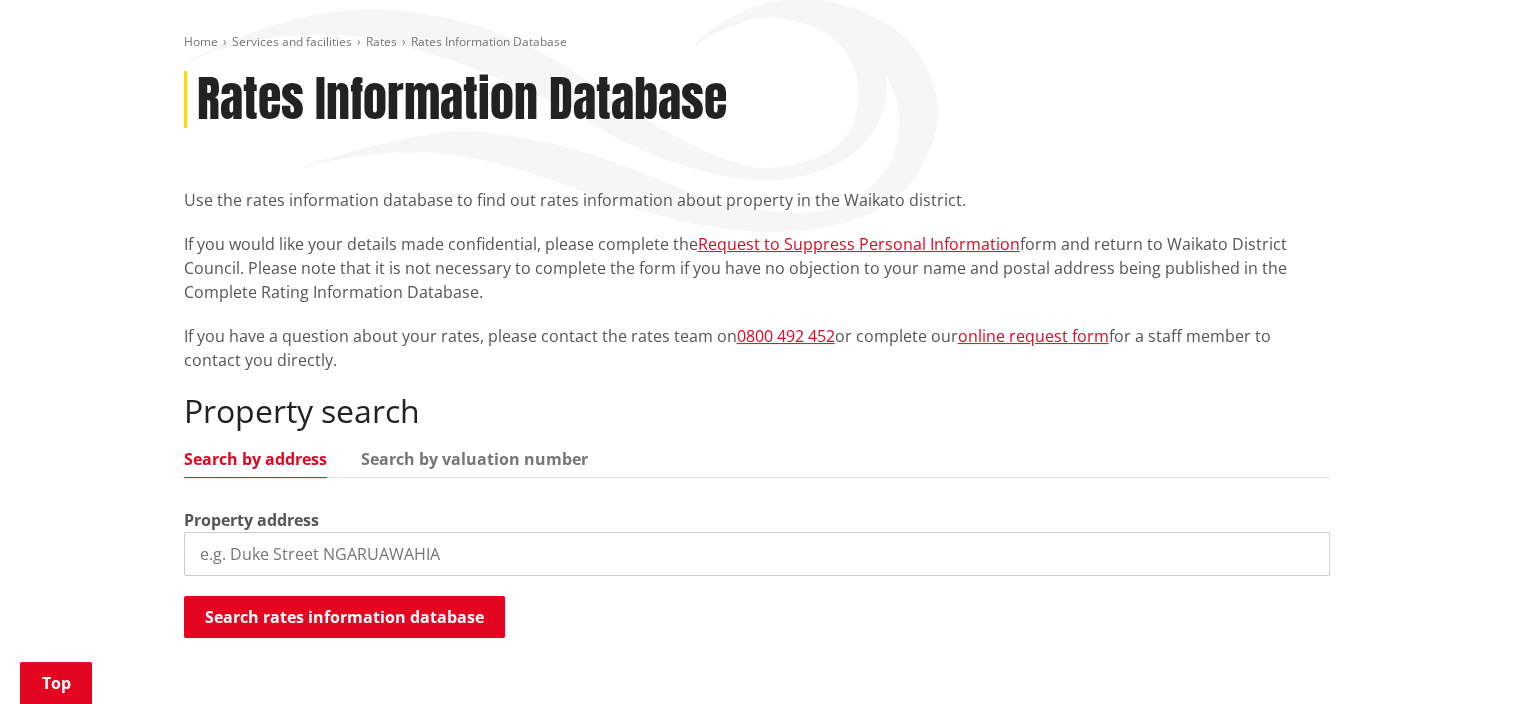 scroll, scrollTop: 215, scrollLeft: 0, axis: vertical 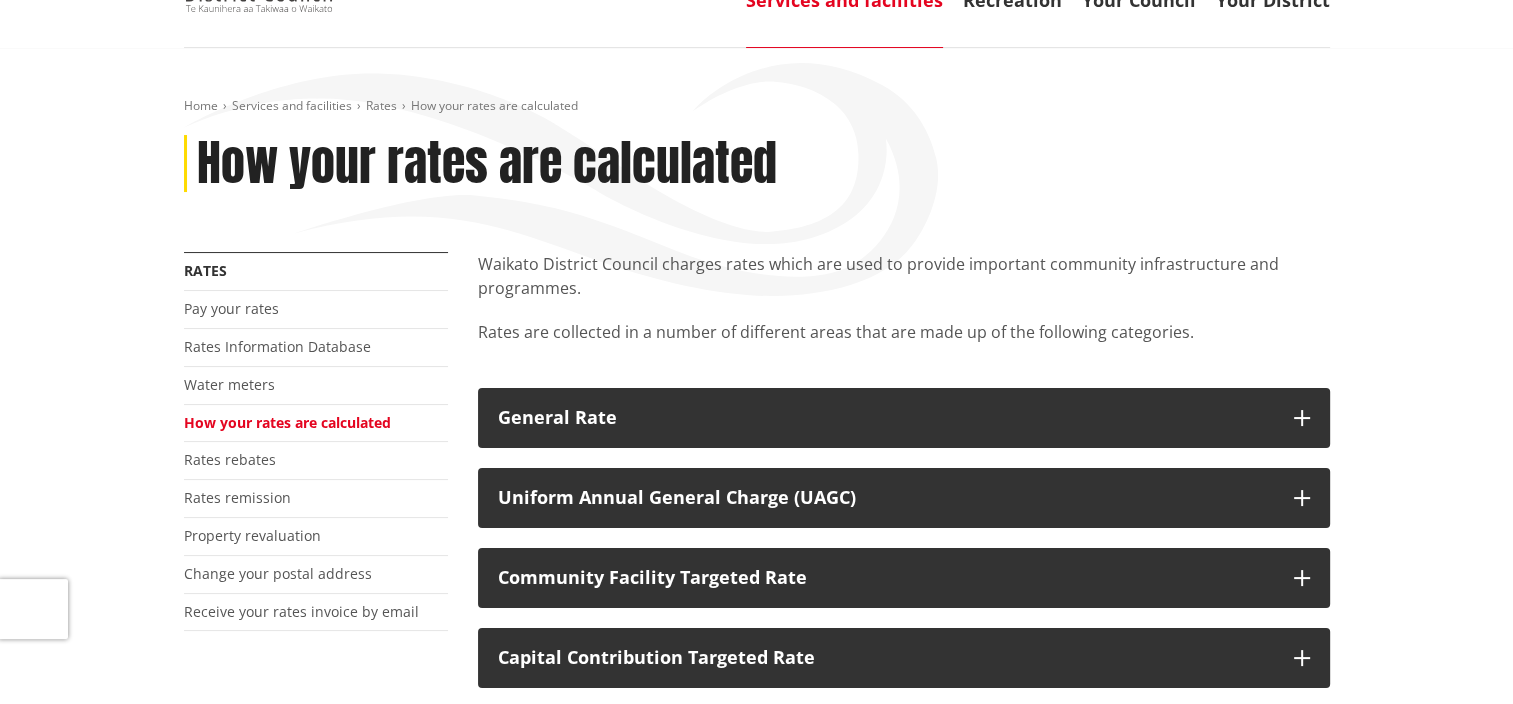 click on "Rates
Pay your rates
Rates Information Database
Water meters
How your rates are calculated
Rates rebates
Rates remission
Property revaluation
Change your [POSTAL] [ADDRESS]
Receive your rates invoice by [EMAIL]" at bounding box center [316, 441] 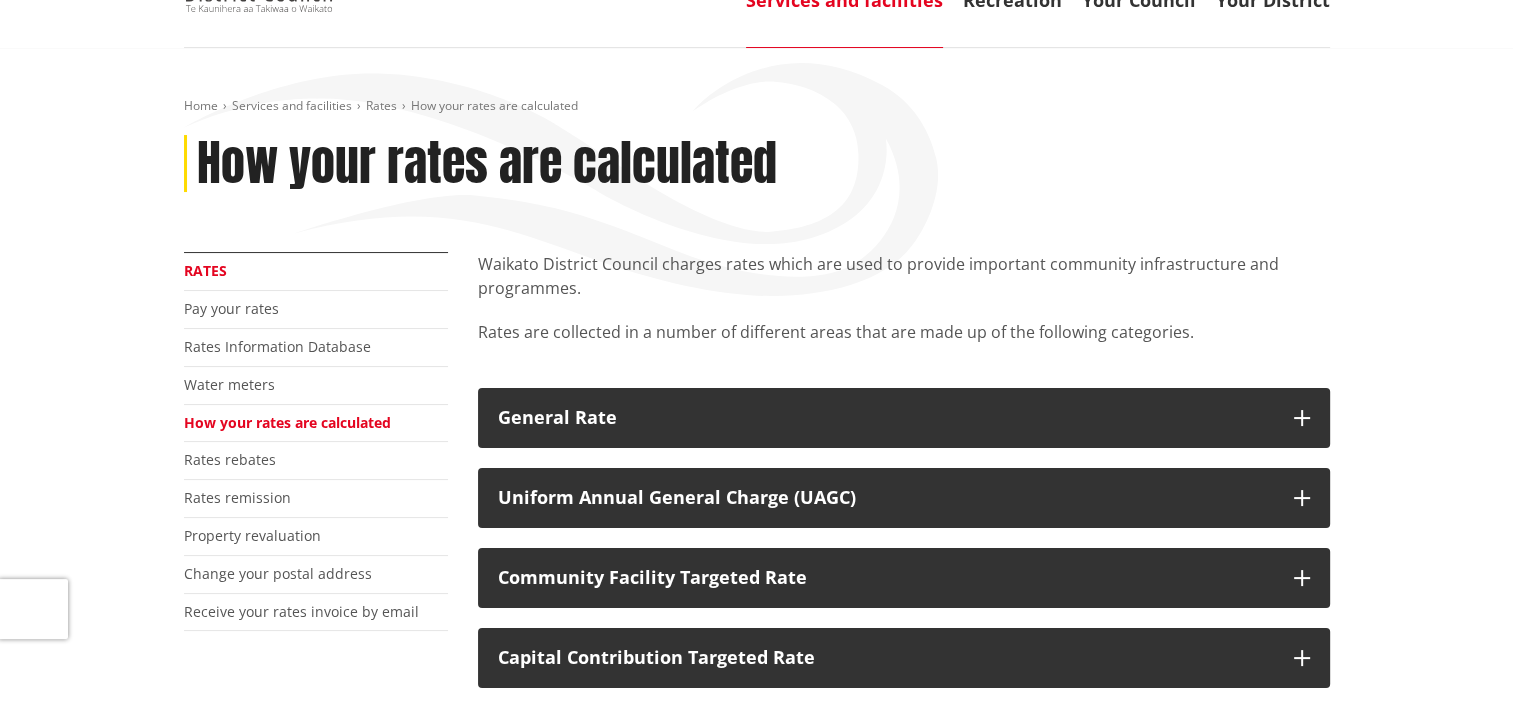 click on "Rates" at bounding box center (205, 270) 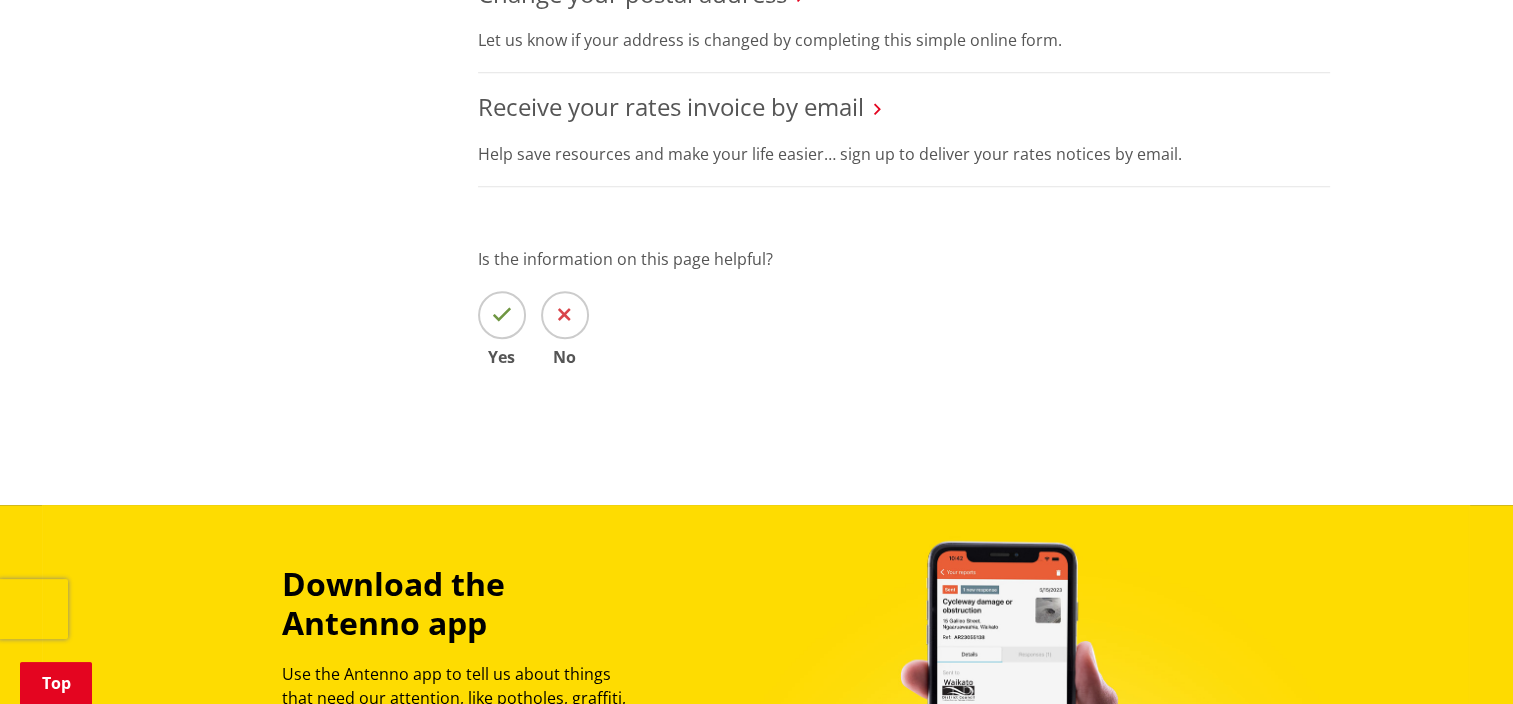 scroll, scrollTop: 1603, scrollLeft: 0, axis: vertical 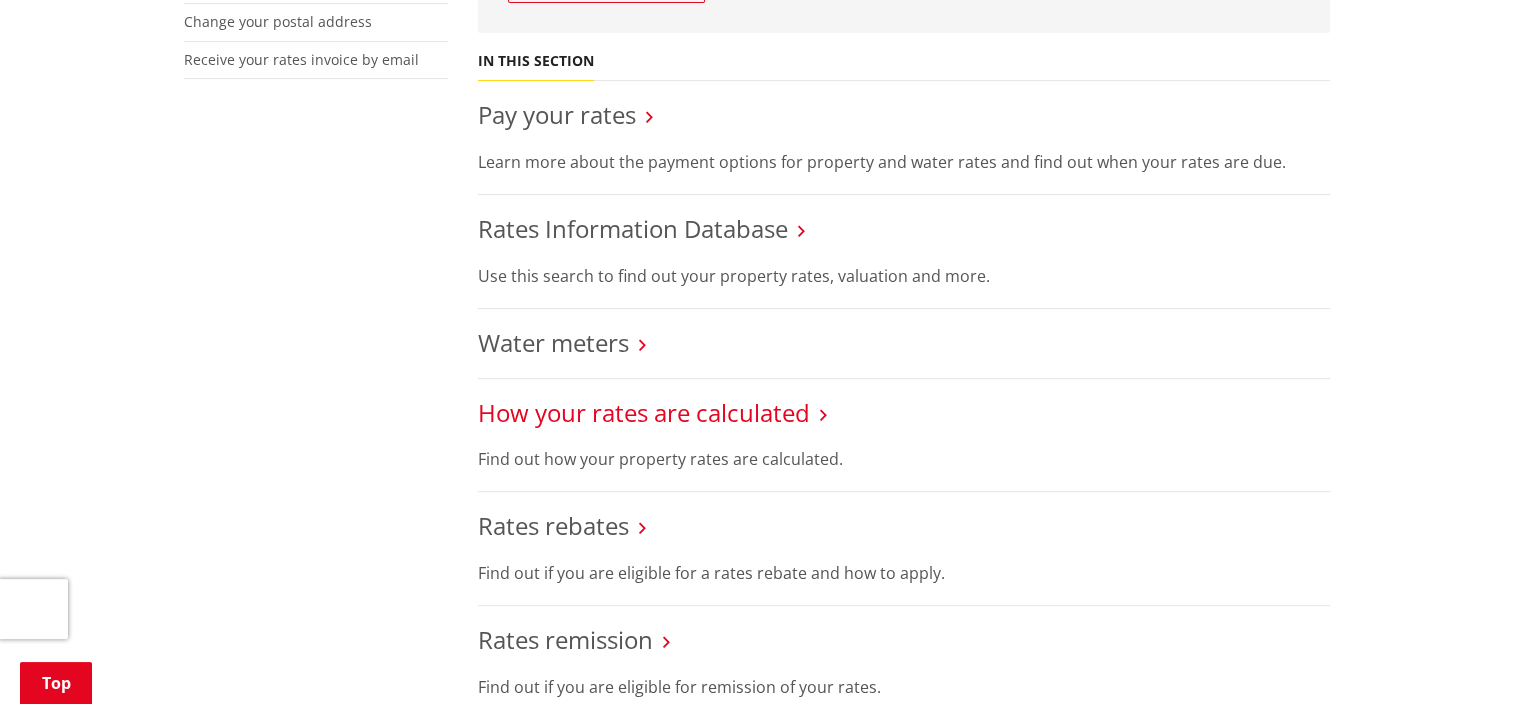 click on "How your rates are calculated" at bounding box center [644, 412] 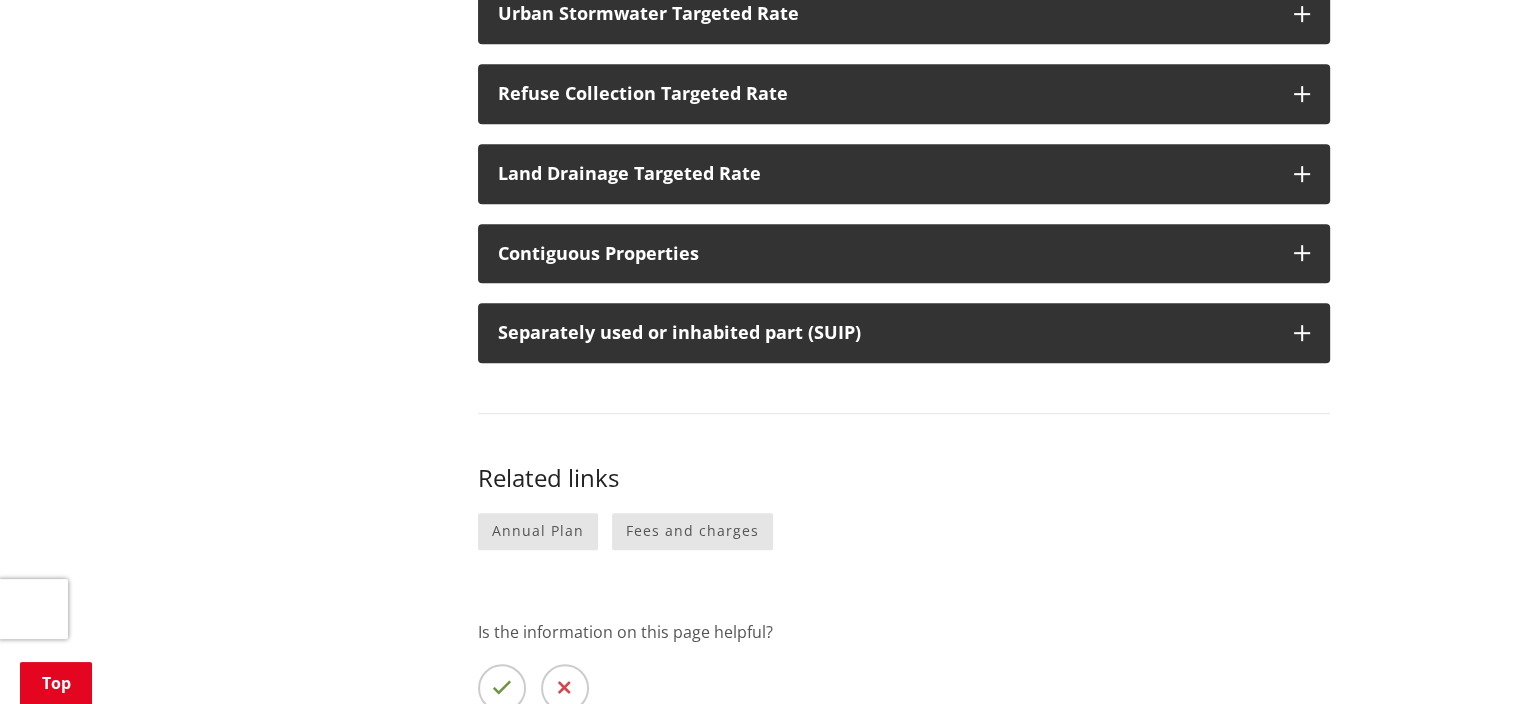 scroll, scrollTop: 1036, scrollLeft: 0, axis: vertical 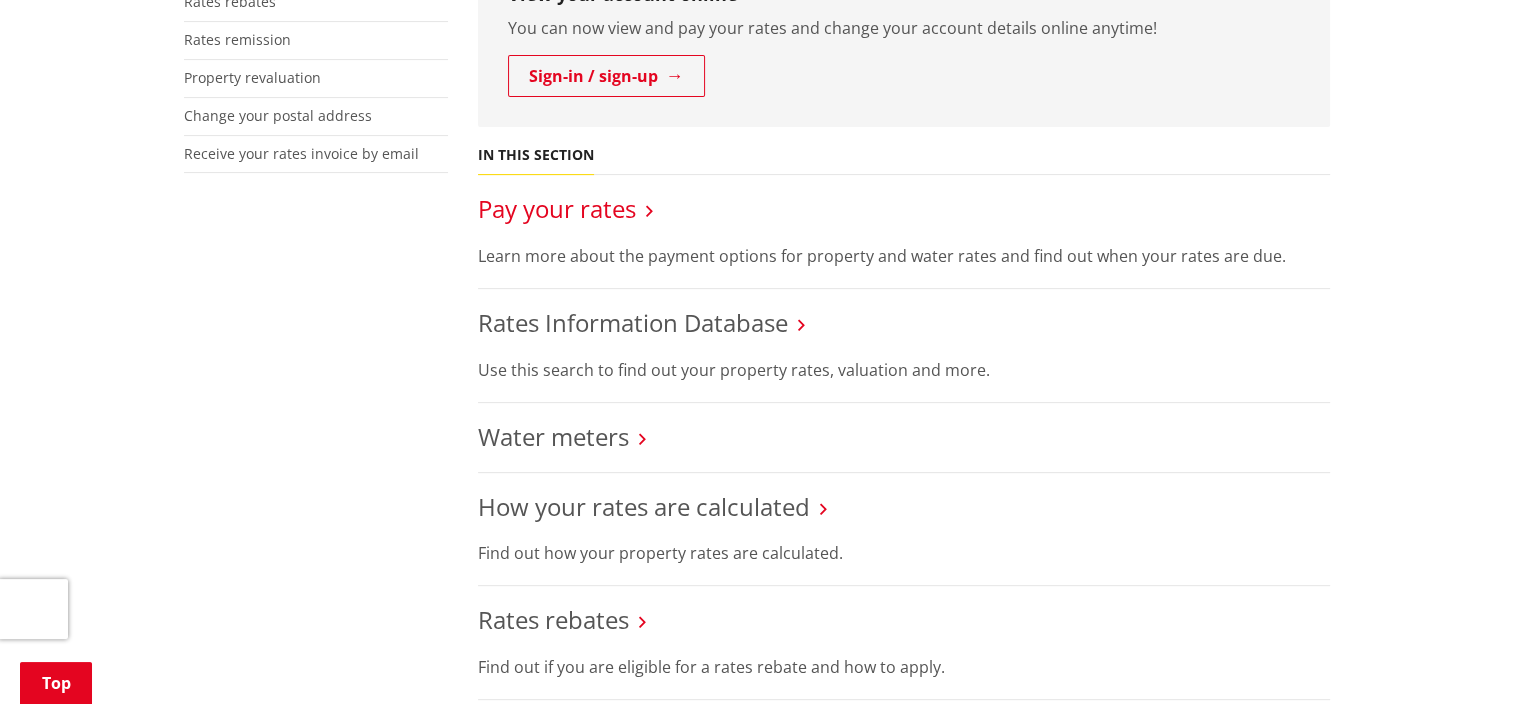 click on "Pay your rates" at bounding box center (557, 208) 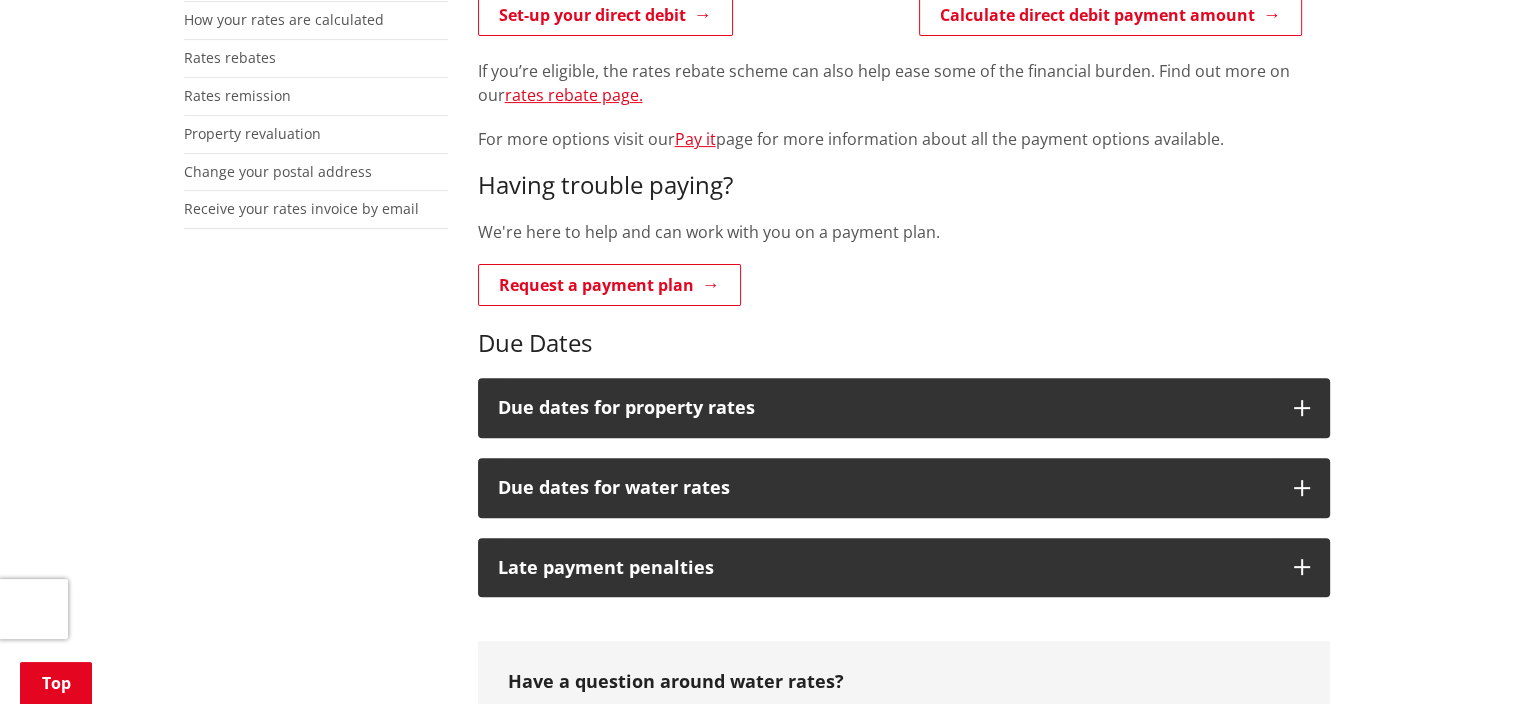 scroll, scrollTop: 620, scrollLeft: 0, axis: vertical 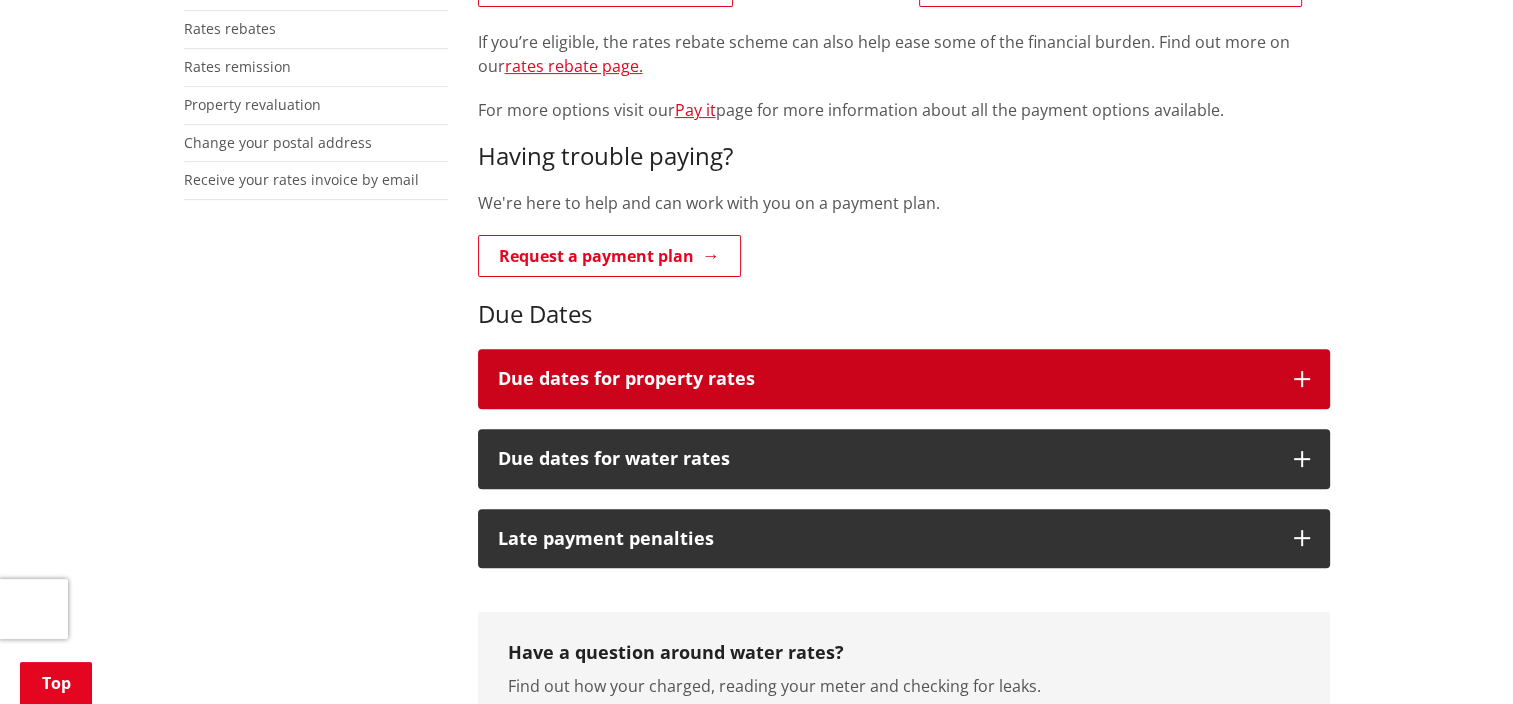 click on "Due dates for property rates" at bounding box center [904, 379] 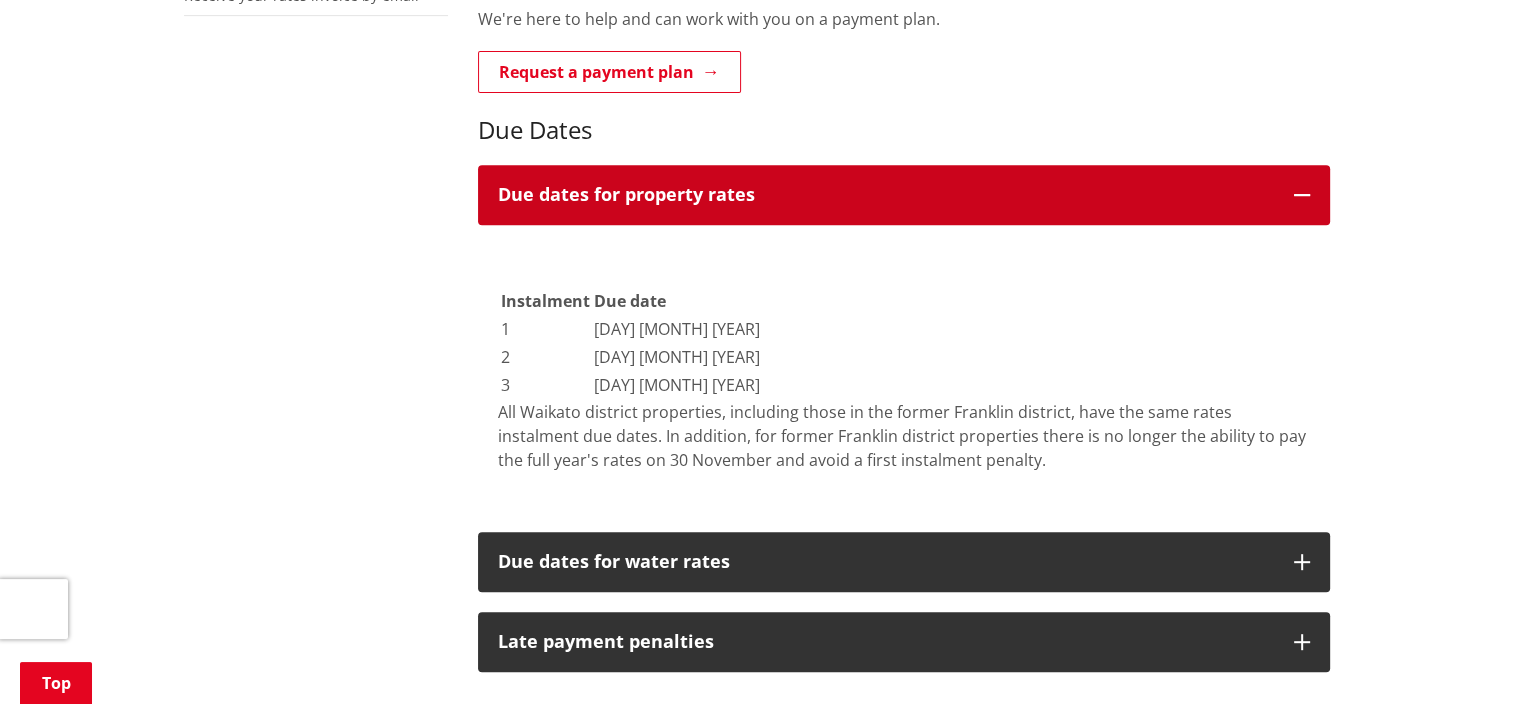 scroll, scrollTop: 764, scrollLeft: 0, axis: vertical 